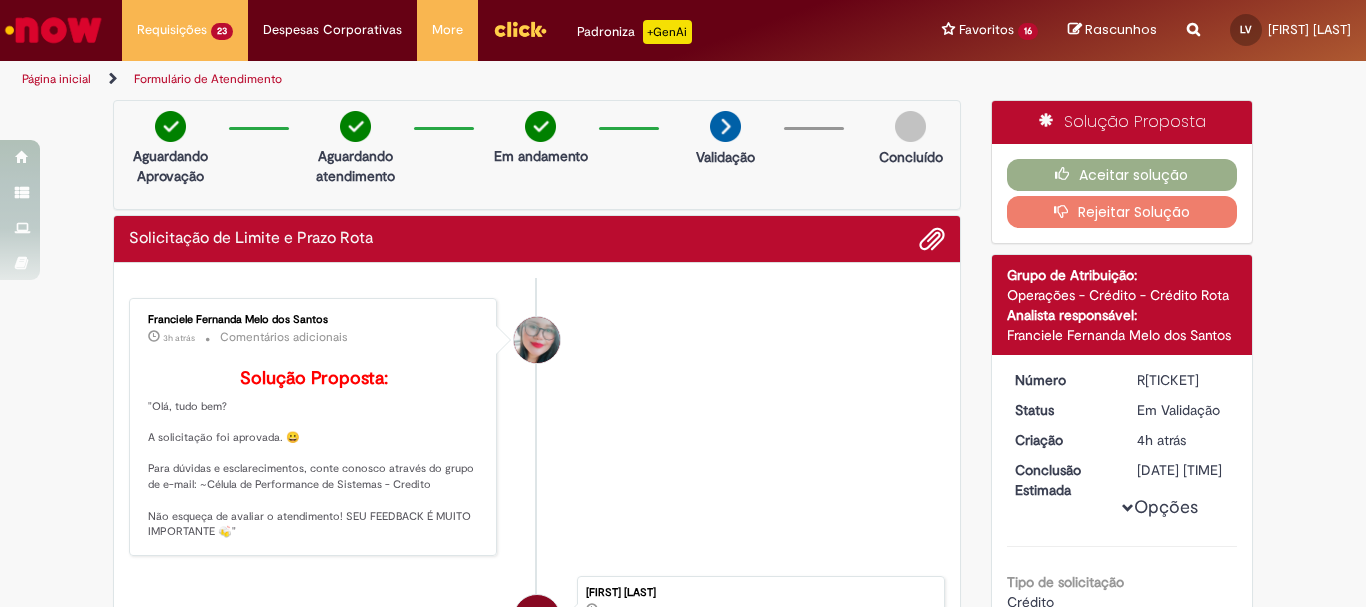 scroll, scrollTop: 0, scrollLeft: 0, axis: both 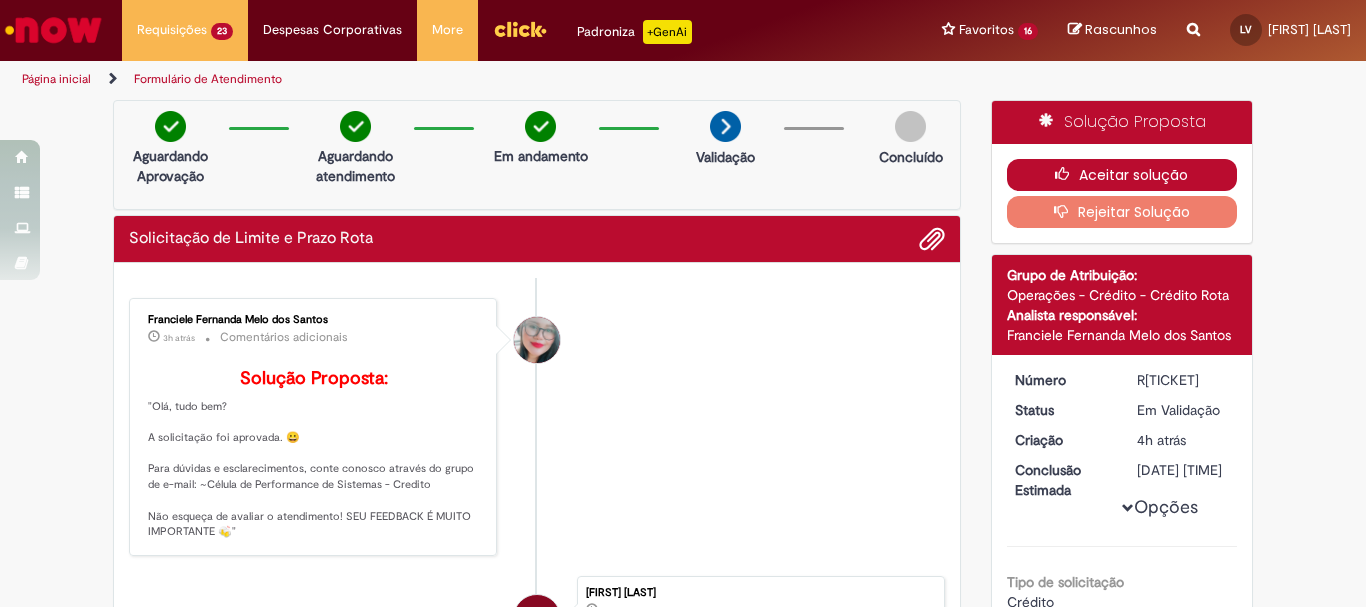 click on "Aceitar solução" at bounding box center (1122, 175) 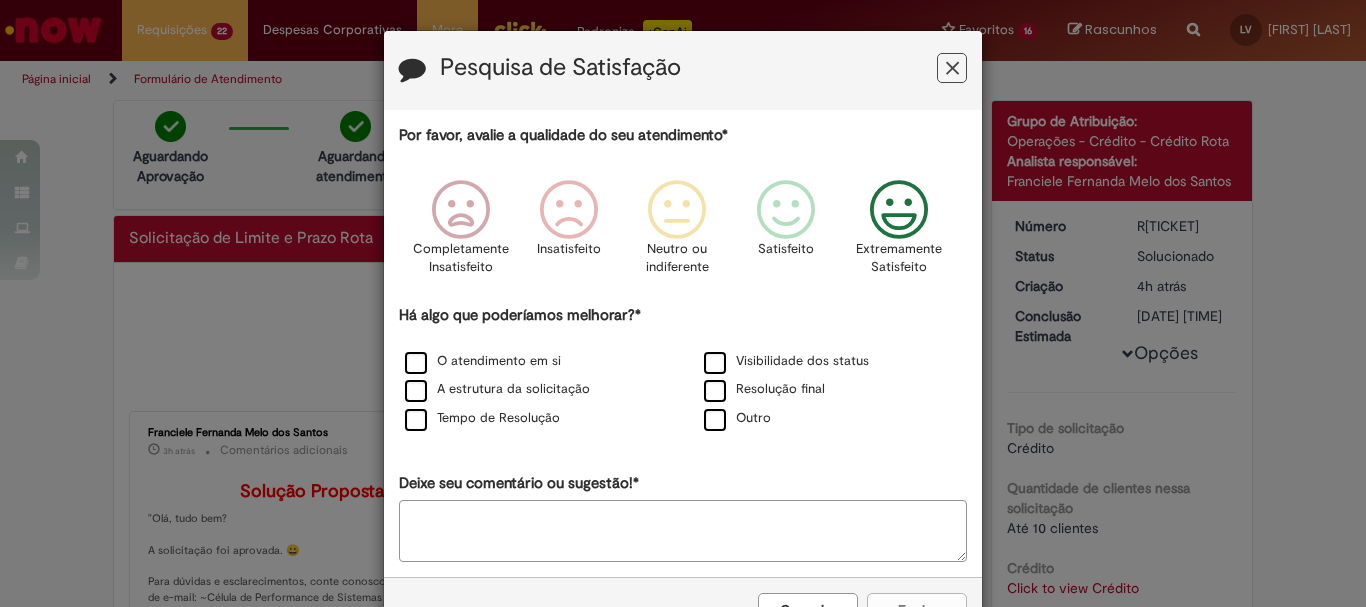 click at bounding box center [899, 210] 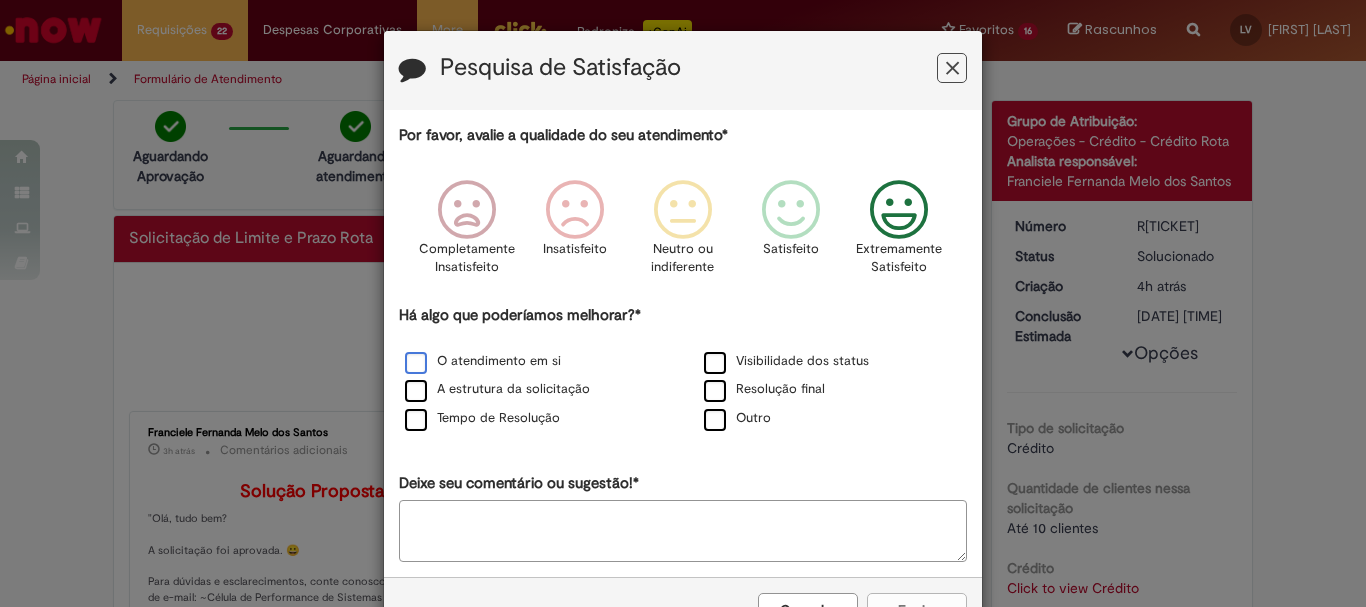 click on "O atendimento em si" at bounding box center (483, 361) 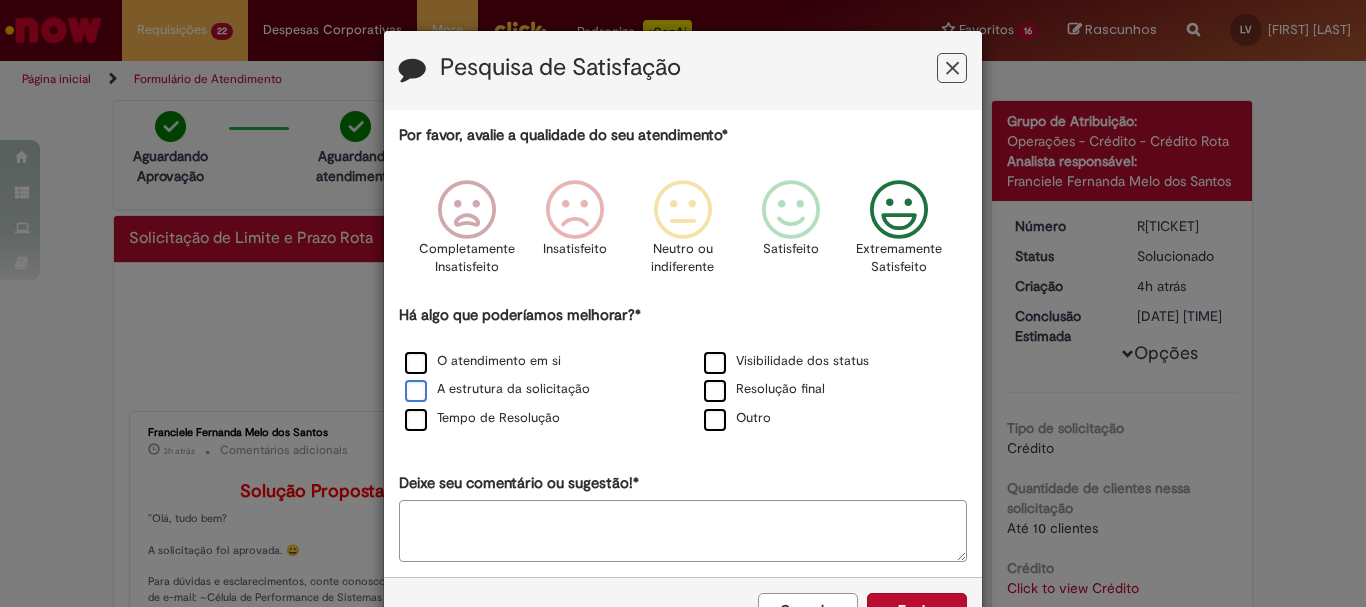 click on "A estrutura da solicitação" at bounding box center (497, 389) 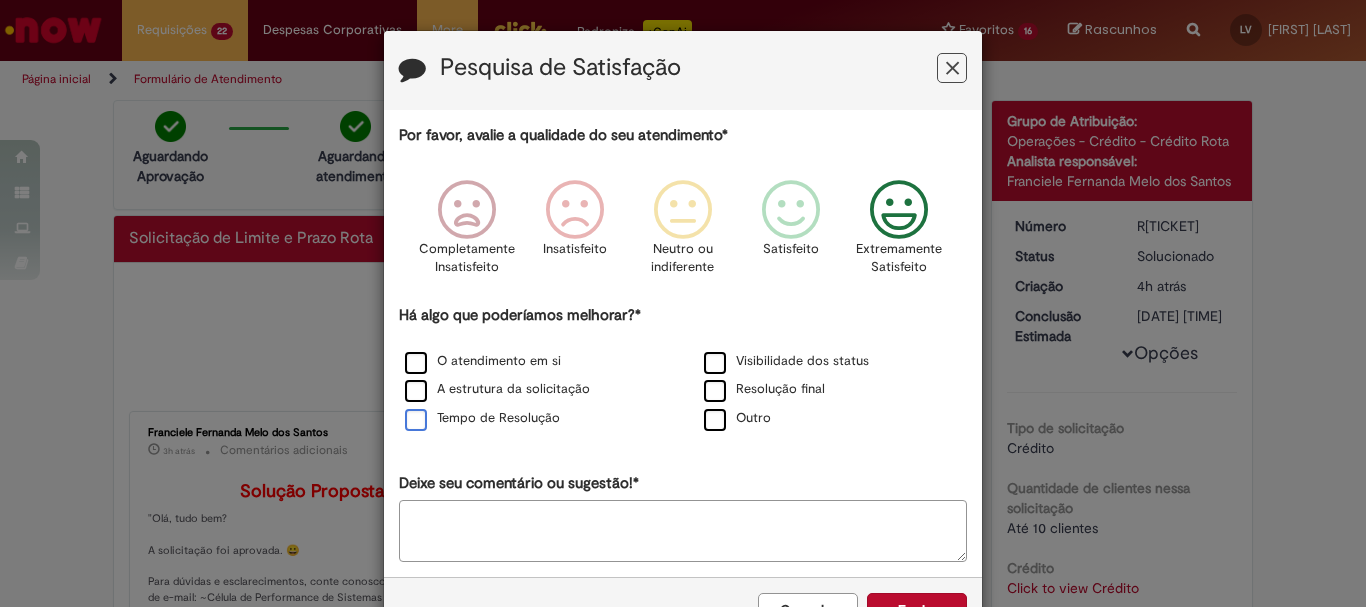 click on "Tempo de Resolução" at bounding box center [482, 418] 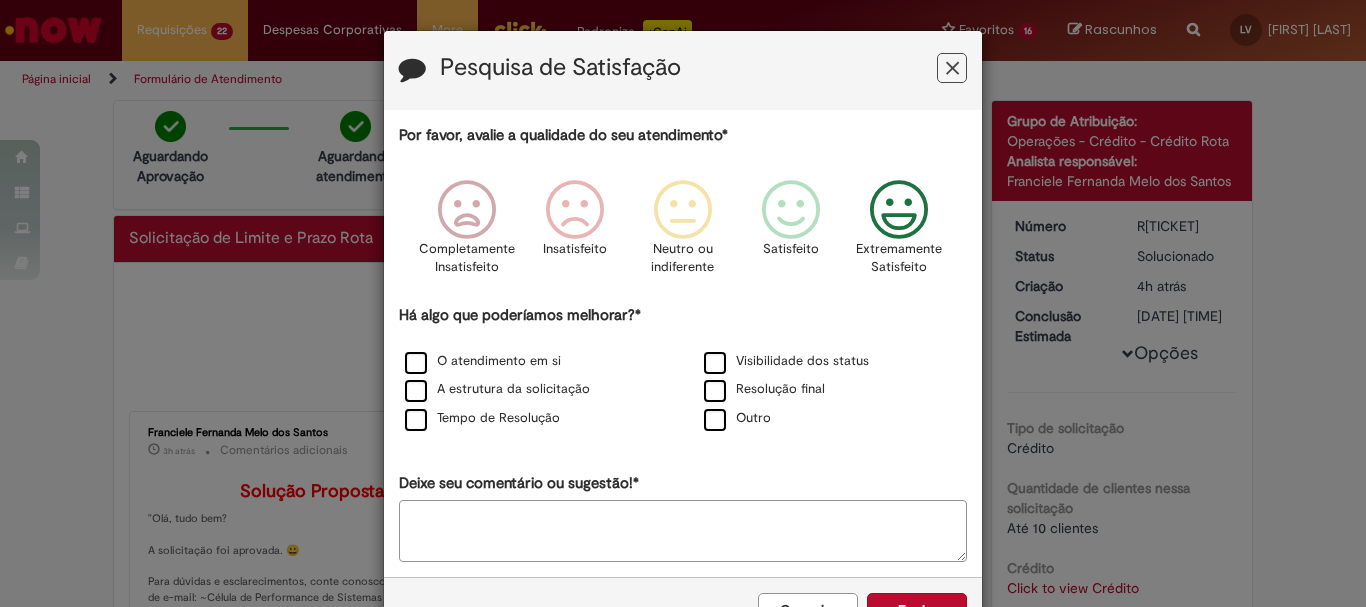 scroll, scrollTop: 66, scrollLeft: 0, axis: vertical 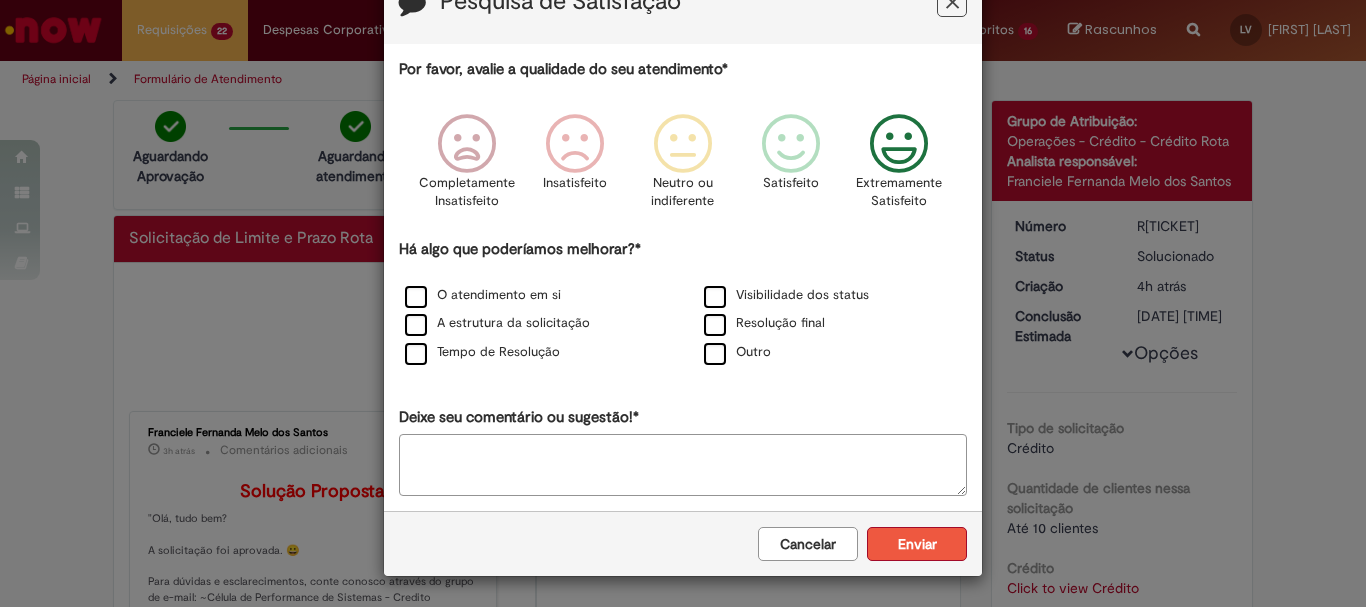 click on "Enviar" at bounding box center [917, 544] 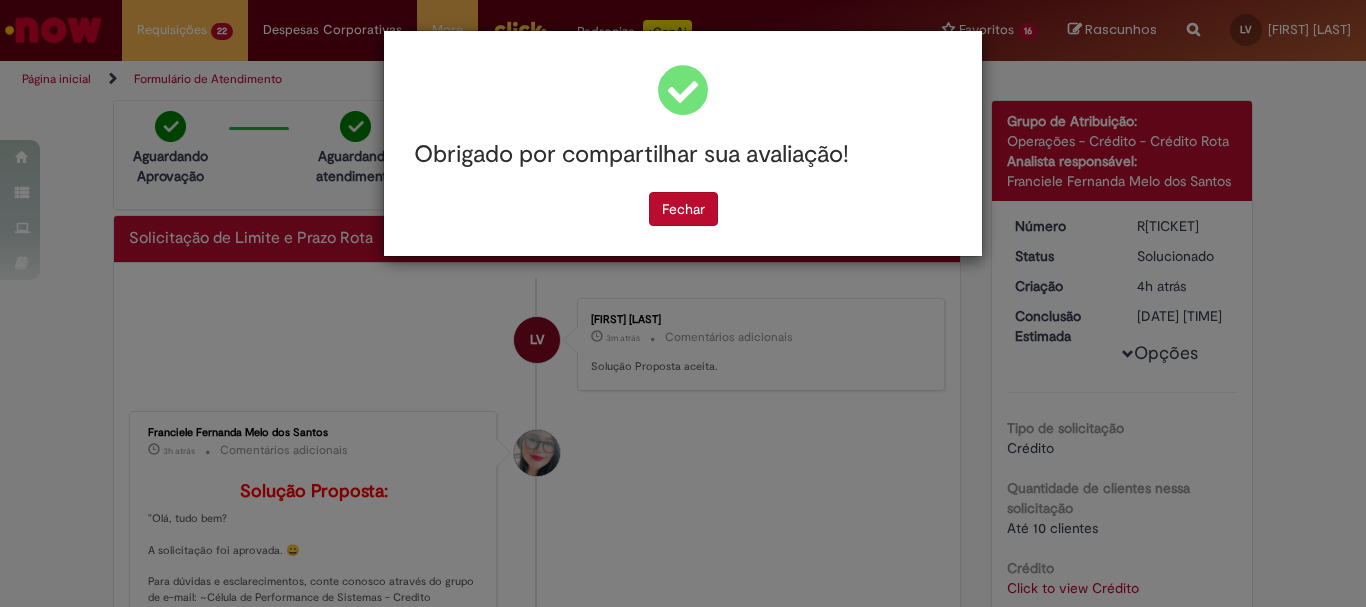 scroll, scrollTop: 0, scrollLeft: 0, axis: both 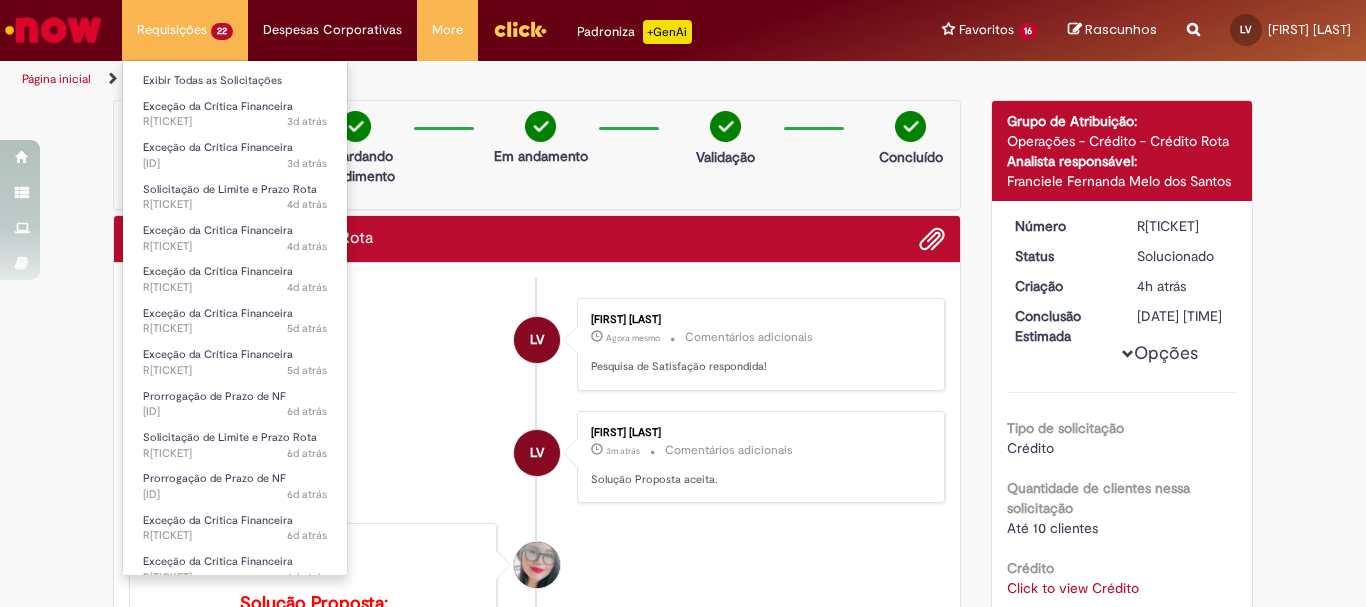 click on "Exceção da Crítica Financeira
3d atrás 3 dias atrás  R[TICKET]" at bounding box center [235, 112] 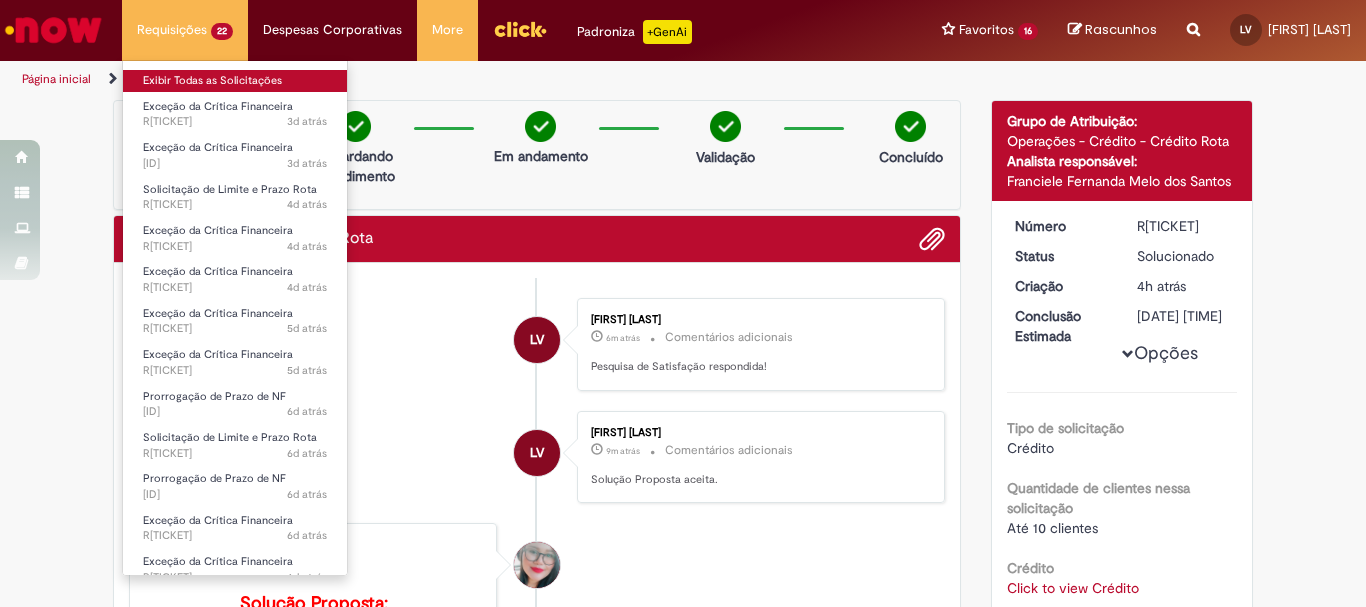 click on "Exibir Todas as Solicitações" at bounding box center [235, 81] 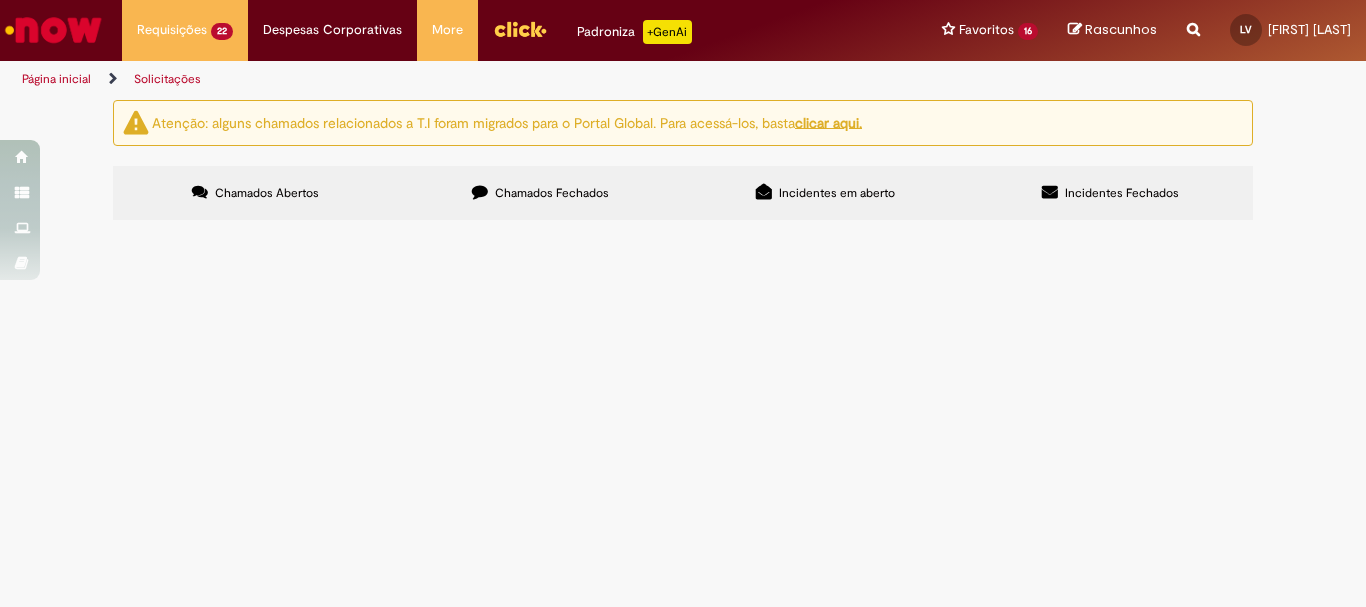 click on "Atenção: alguns chamados relacionados a T.I foram migrados para o Portal Global. Para acessá-los, basta  clicar aqui.
Chamados Abertos     Chamados Fechados     Incidentes em aberto     Incidentes Fechados
Itens solicitados
Exportar como PDF Exportar como Excel Exportar como CSV
Itens solicitados
Número
Oferta
Descrição
Fase
Status
R[TICKET]       Exceção da Crítica Financeira       Boa tarde, turma! Podem aprovar os PDVs [PDV_NUMBER] e [PDV_NUMBER], do CDD Fortaleza, por favor?
Em Validação
R[TICKET]       Exceção da Crítica Financeira" at bounding box center (683, 163) 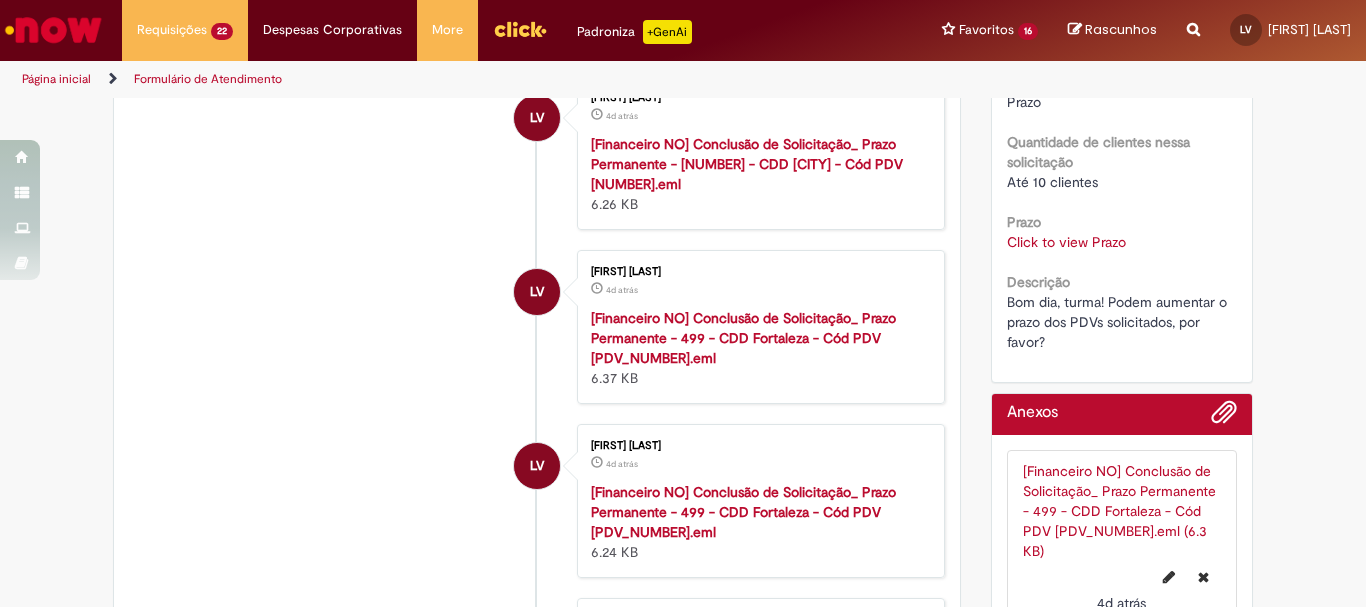 scroll, scrollTop: 615, scrollLeft: 0, axis: vertical 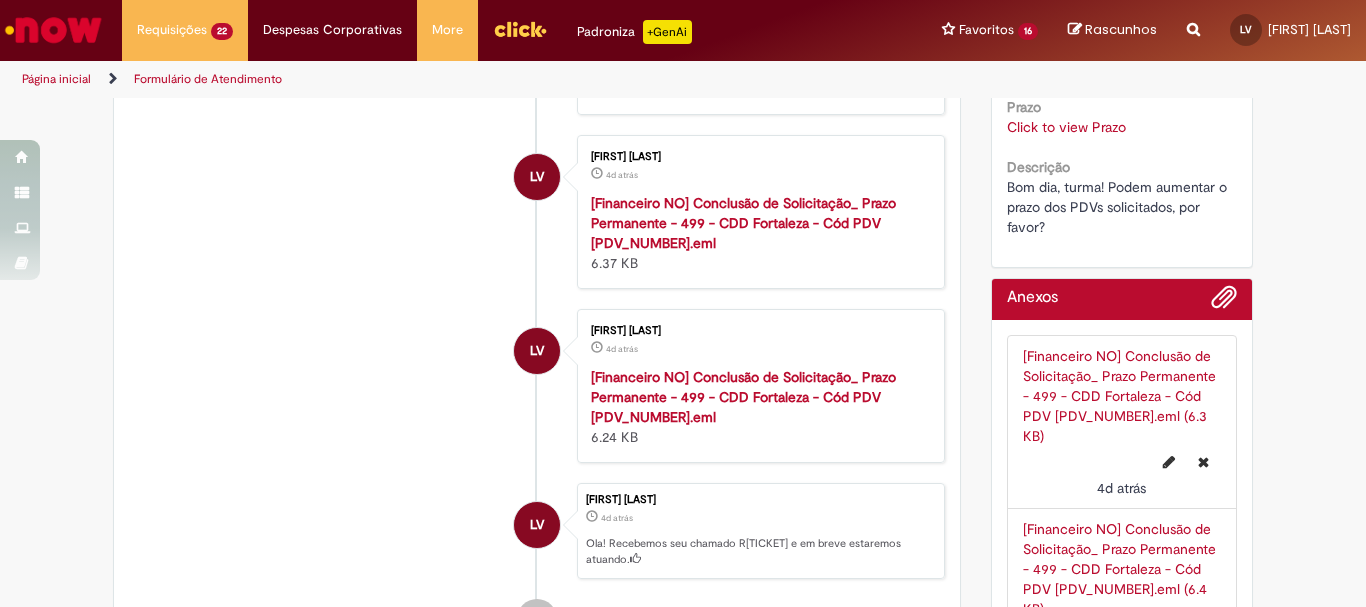 click on "Click to view Prazo" at bounding box center (1066, 127) 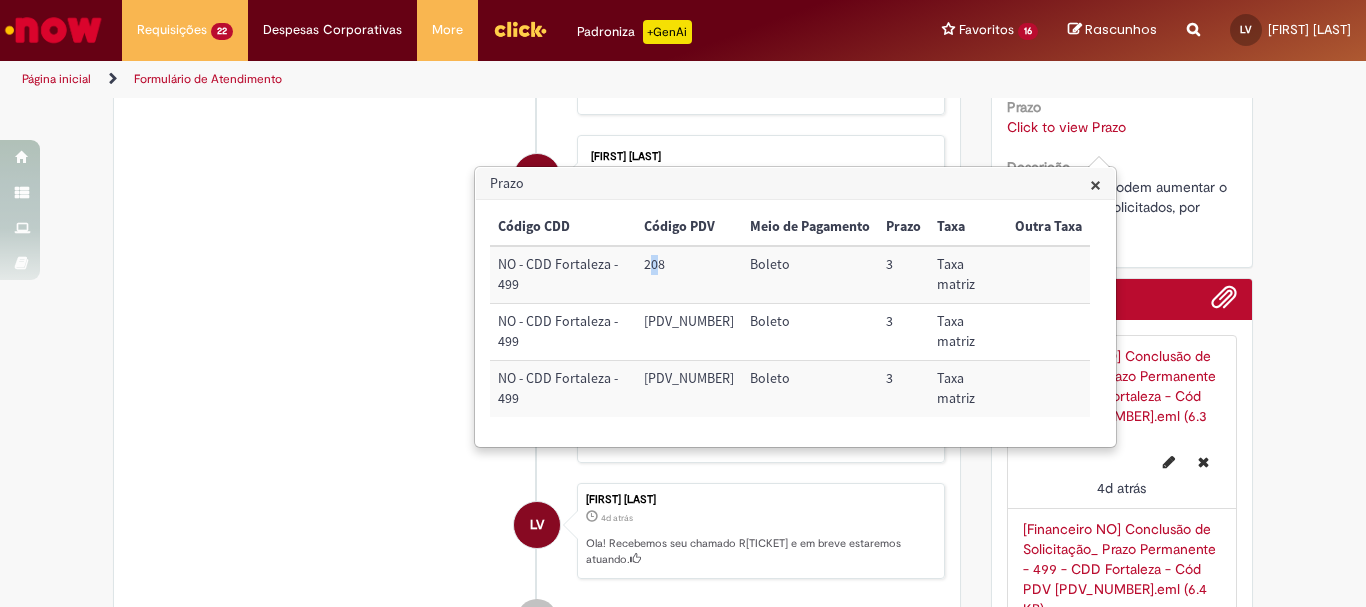click on "208" at bounding box center (689, 274) 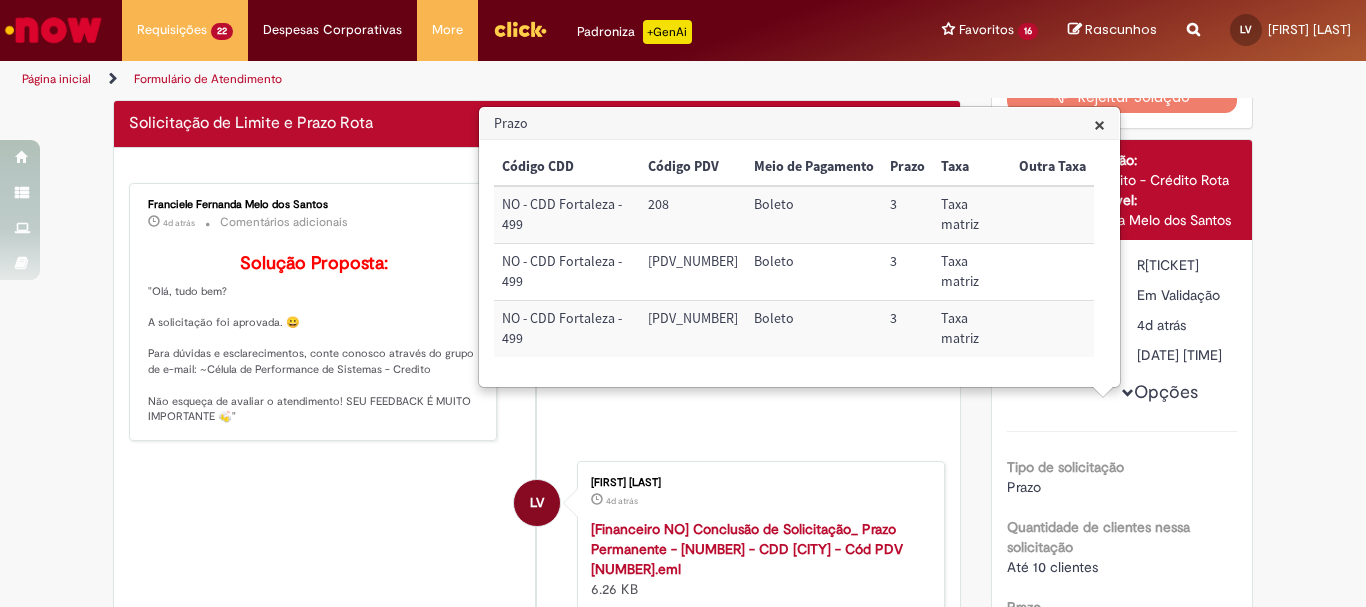 scroll, scrollTop: 0, scrollLeft: 0, axis: both 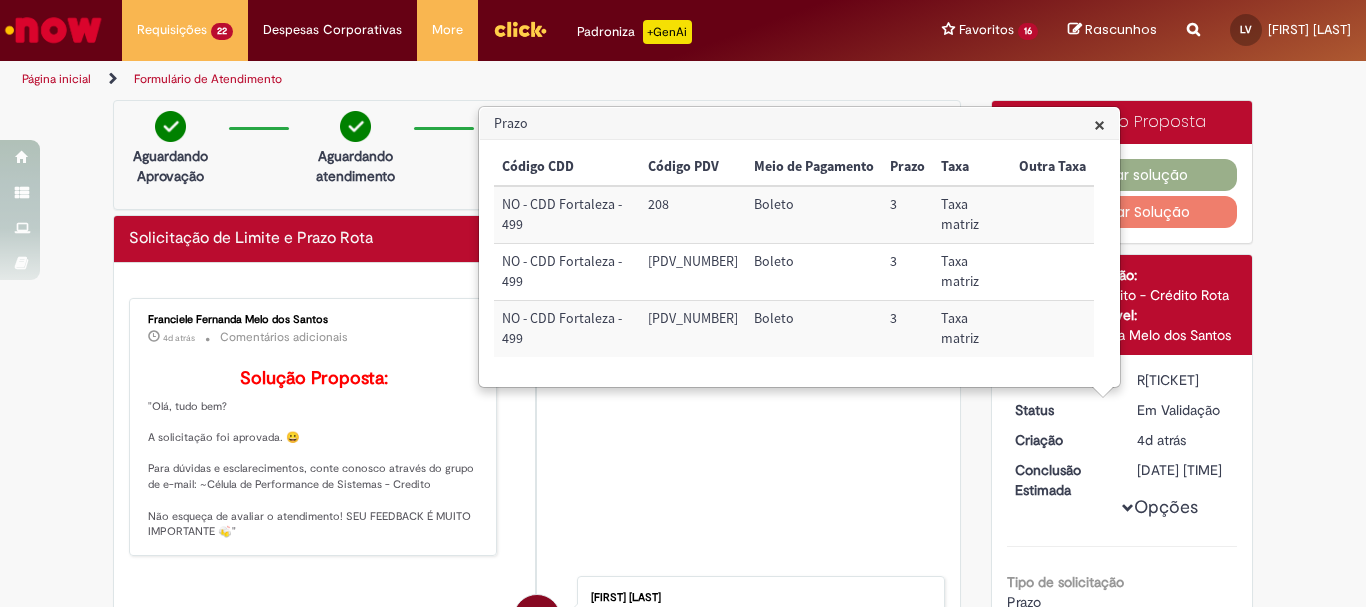 click on "×" at bounding box center (1099, 124) 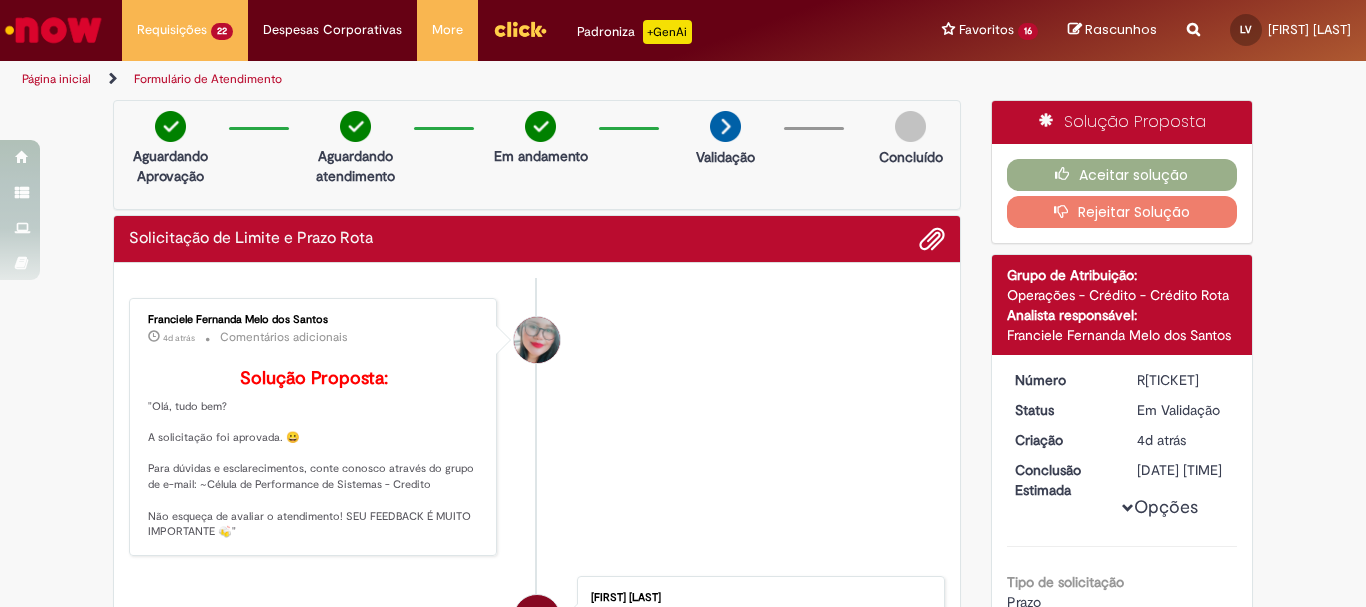 scroll, scrollTop: 409, scrollLeft: 0, axis: vertical 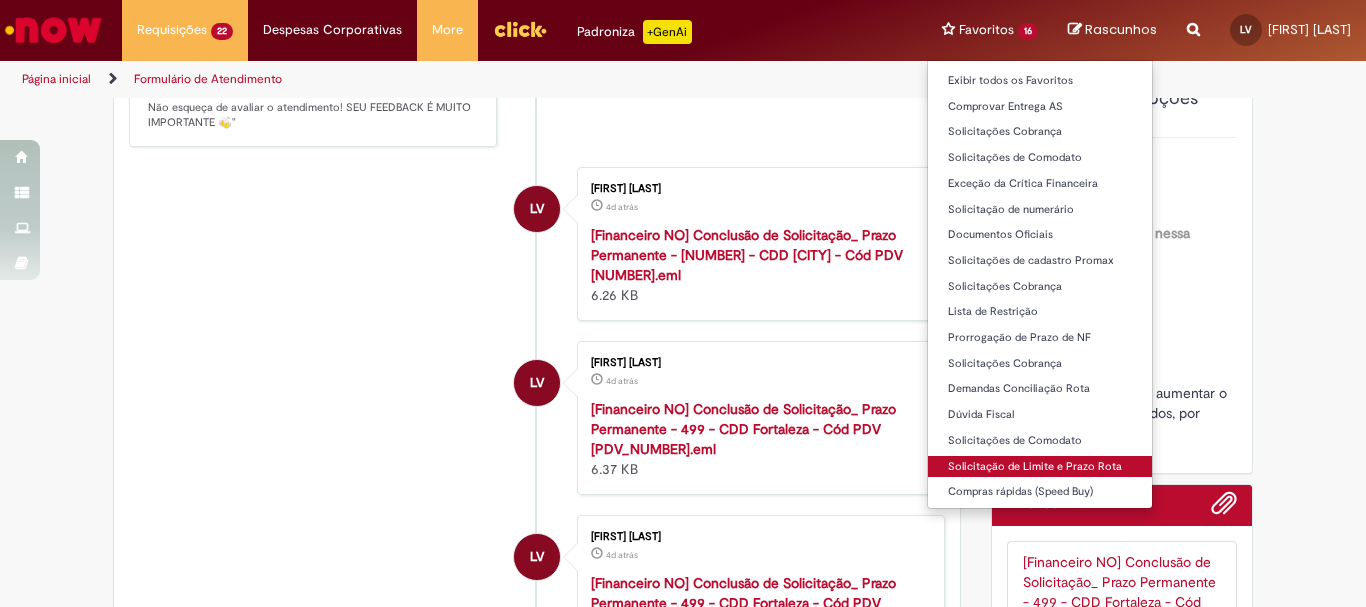 click on "Solicitação de Limite e Prazo Rota" at bounding box center (1040, 467) 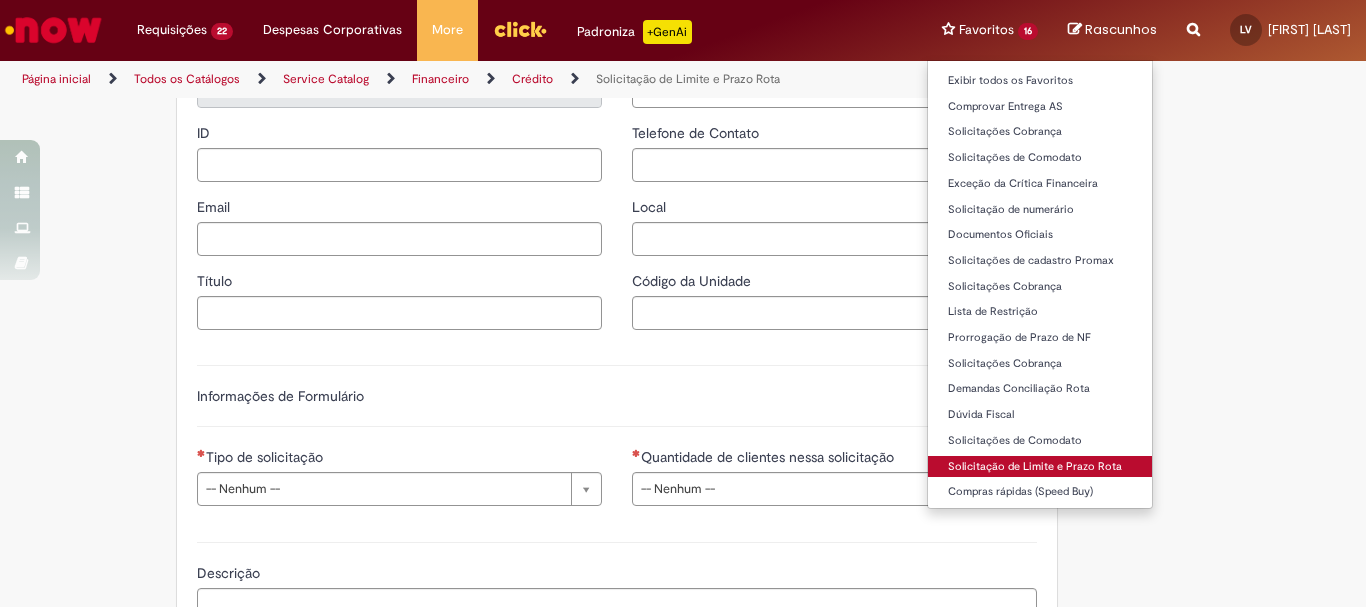 type on "********" 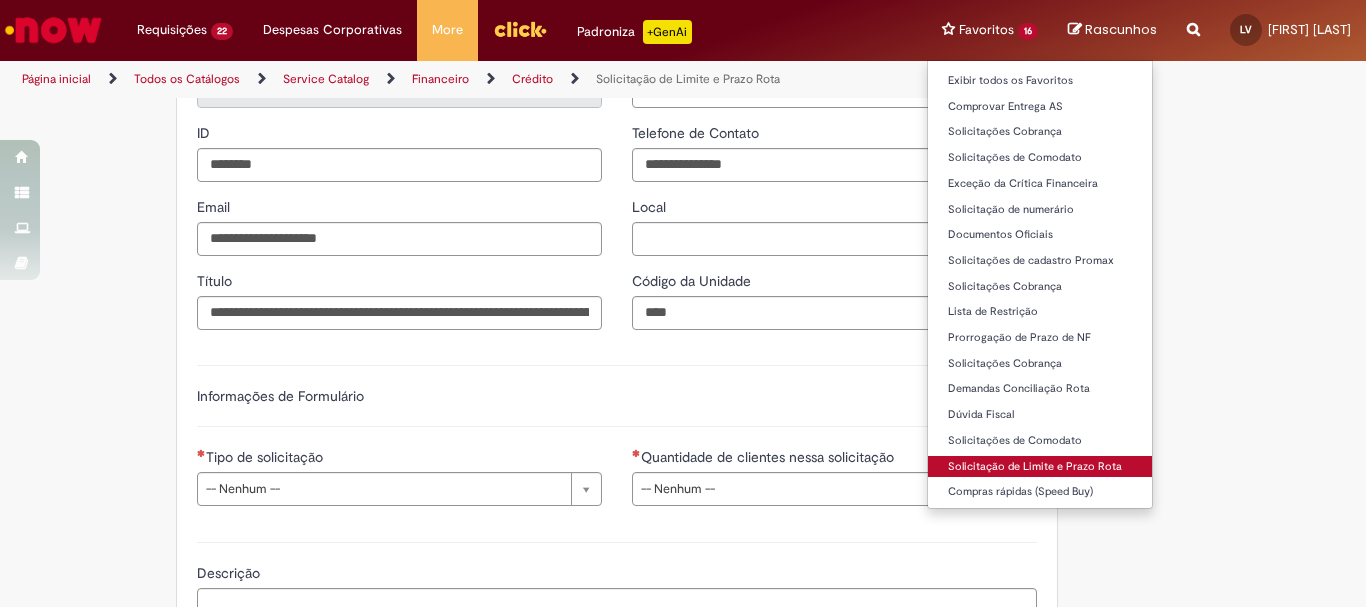 scroll, scrollTop: 0, scrollLeft: 0, axis: both 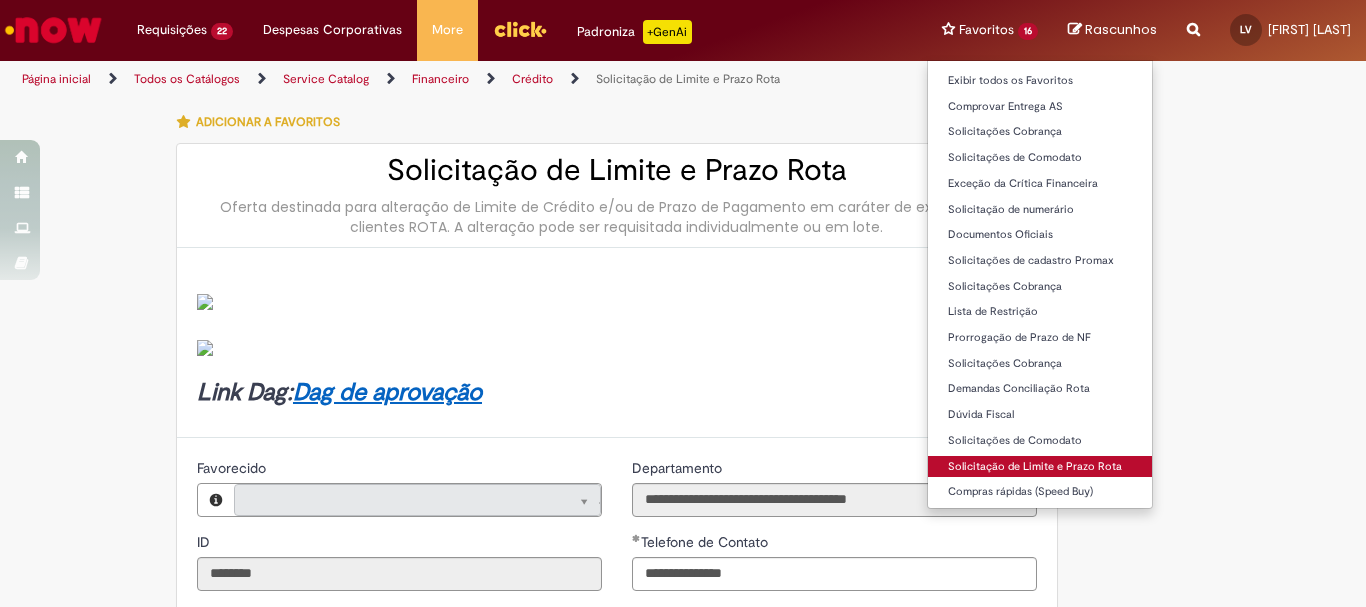 type on "**********" 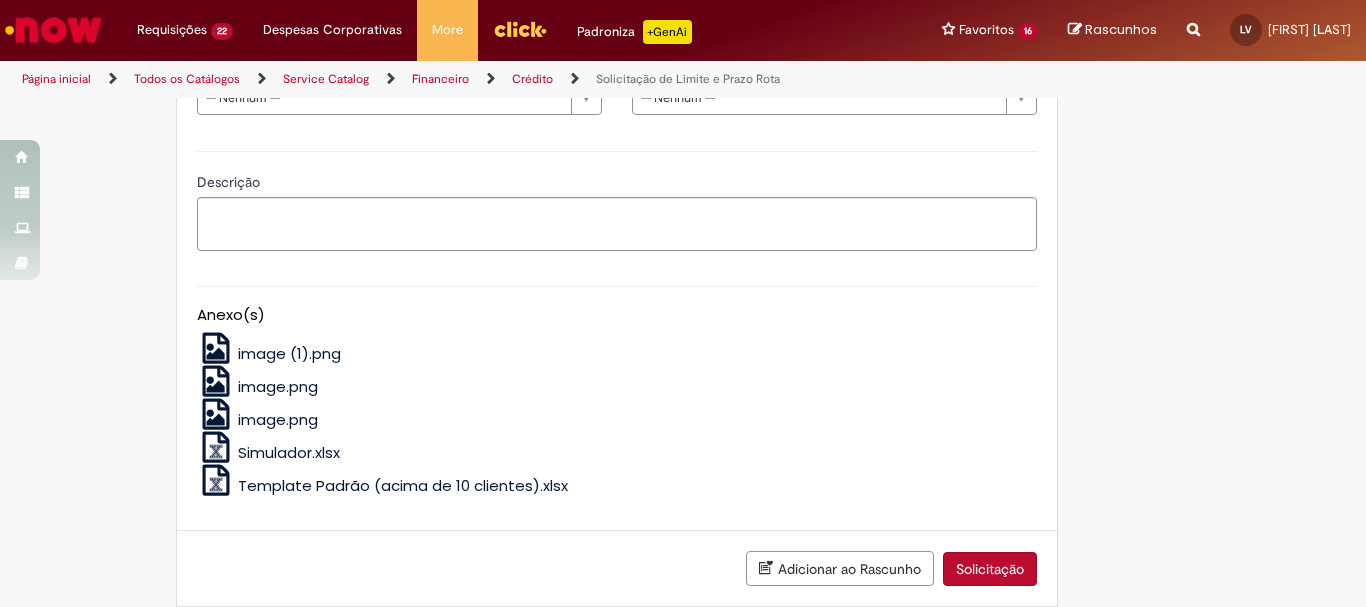 scroll, scrollTop: 600, scrollLeft: 0, axis: vertical 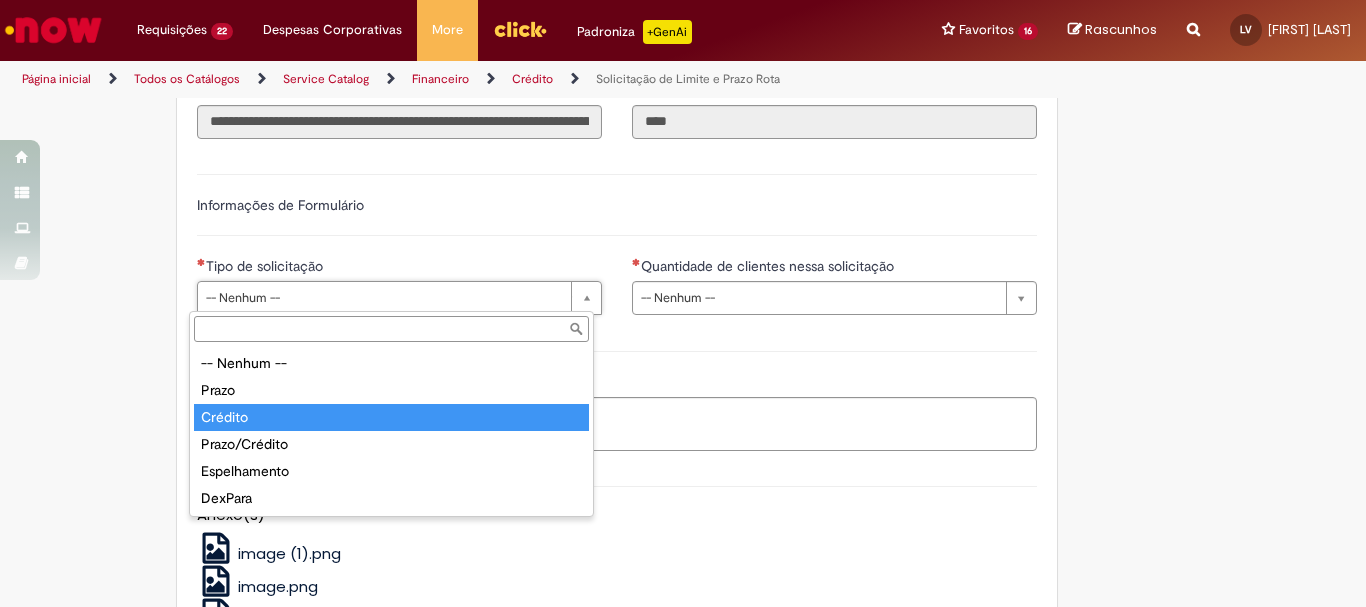 type on "*******" 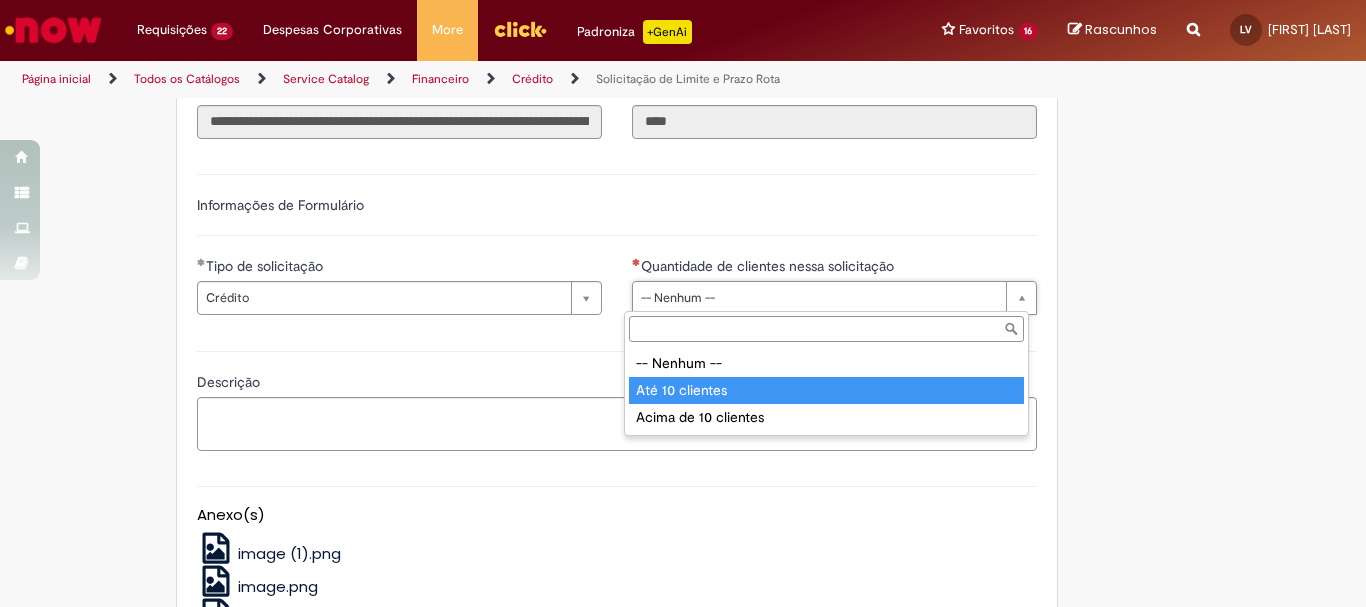 type on "**********" 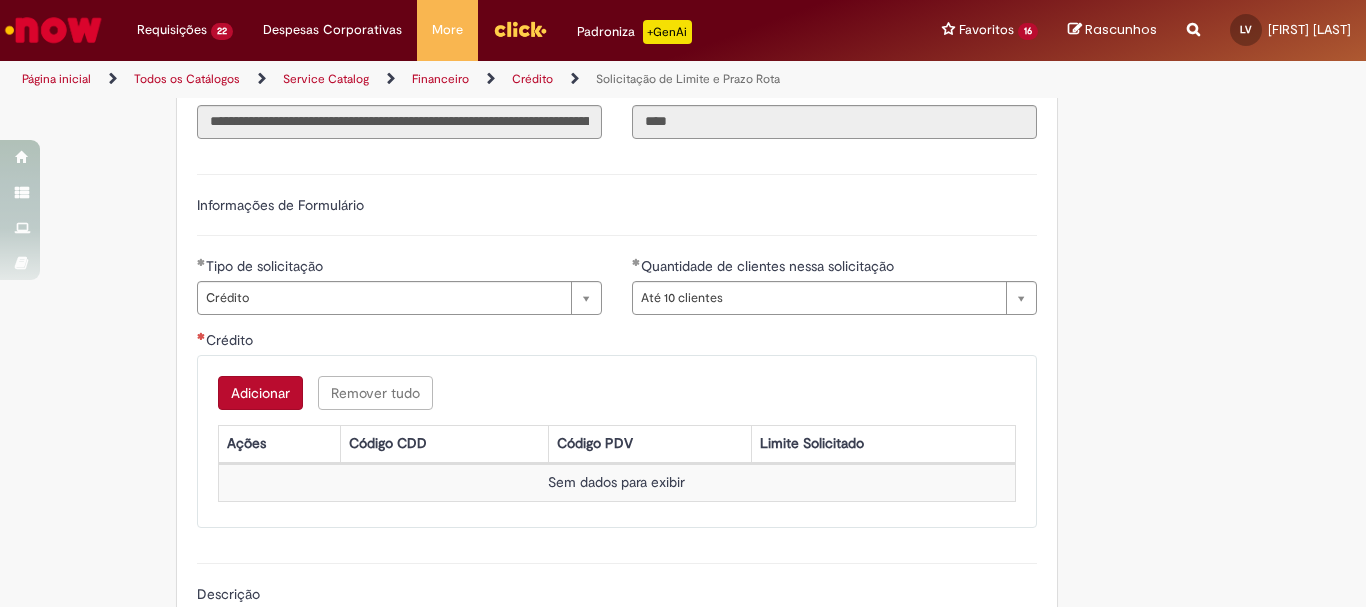 click on "Adicionar" at bounding box center [260, 393] 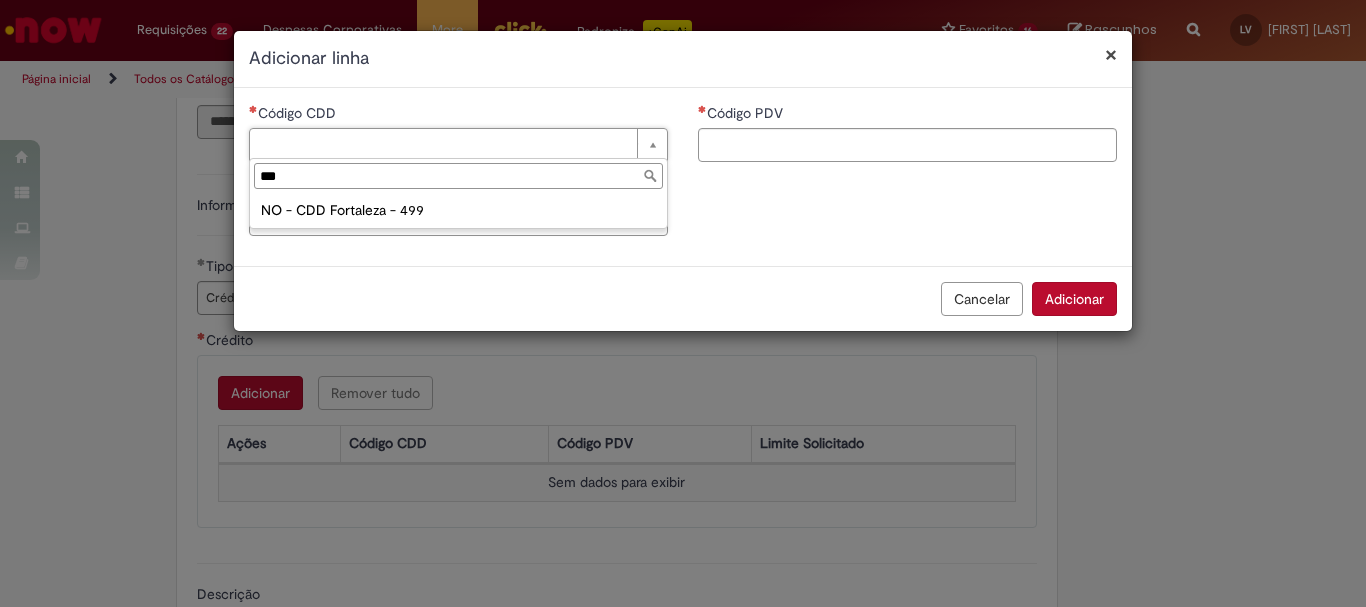 type on "***" 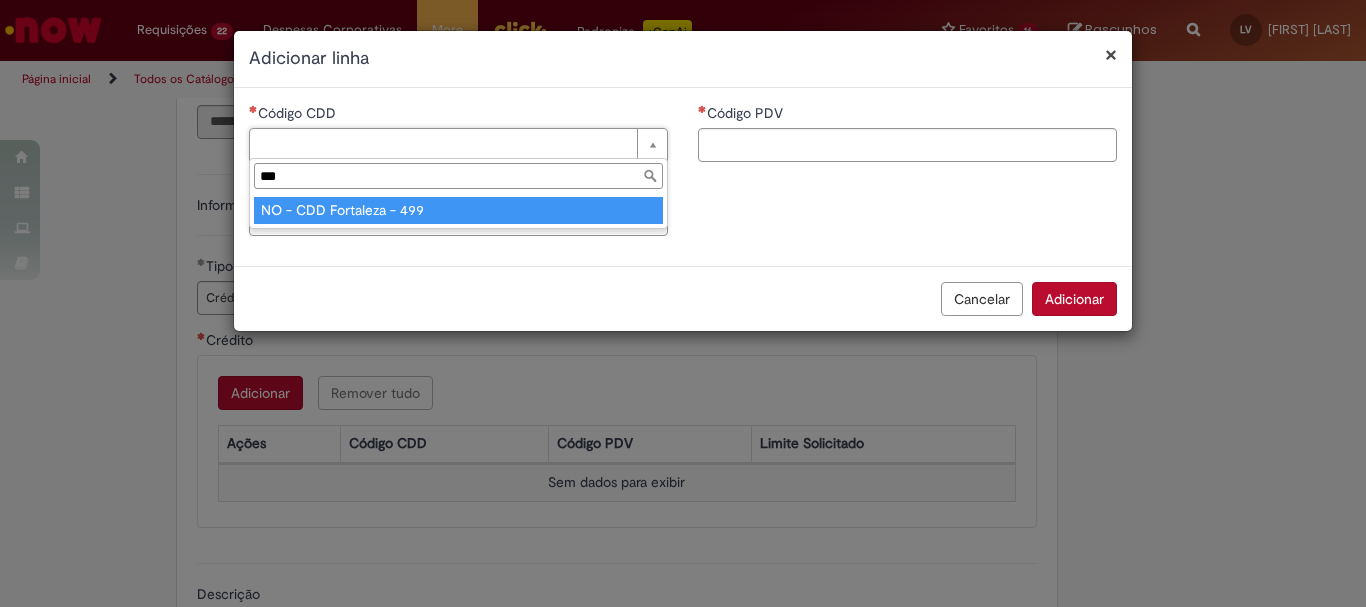 type on "**********" 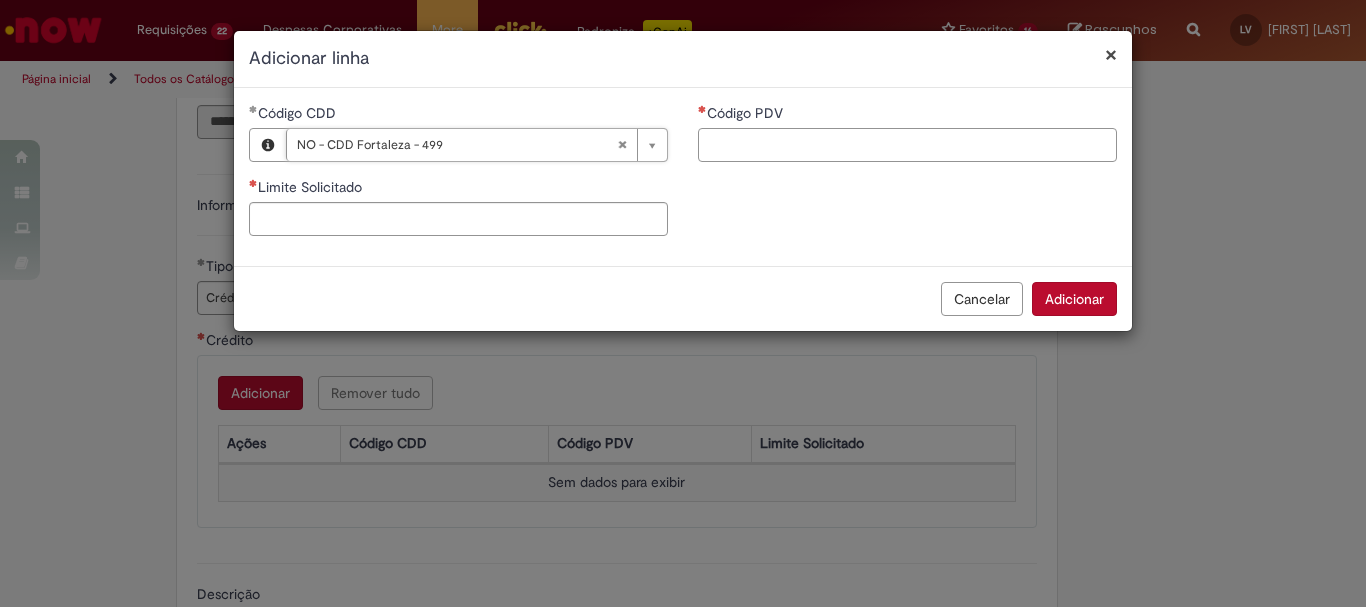 click on "Código PDV" at bounding box center [907, 145] 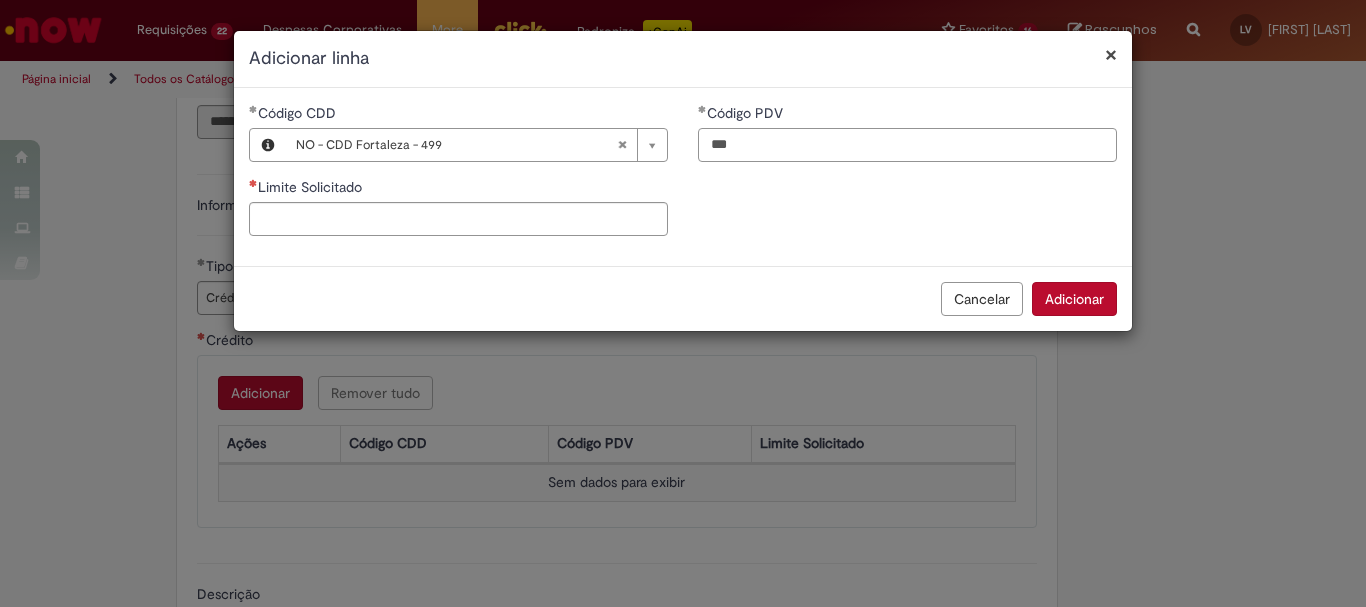 type on "***" 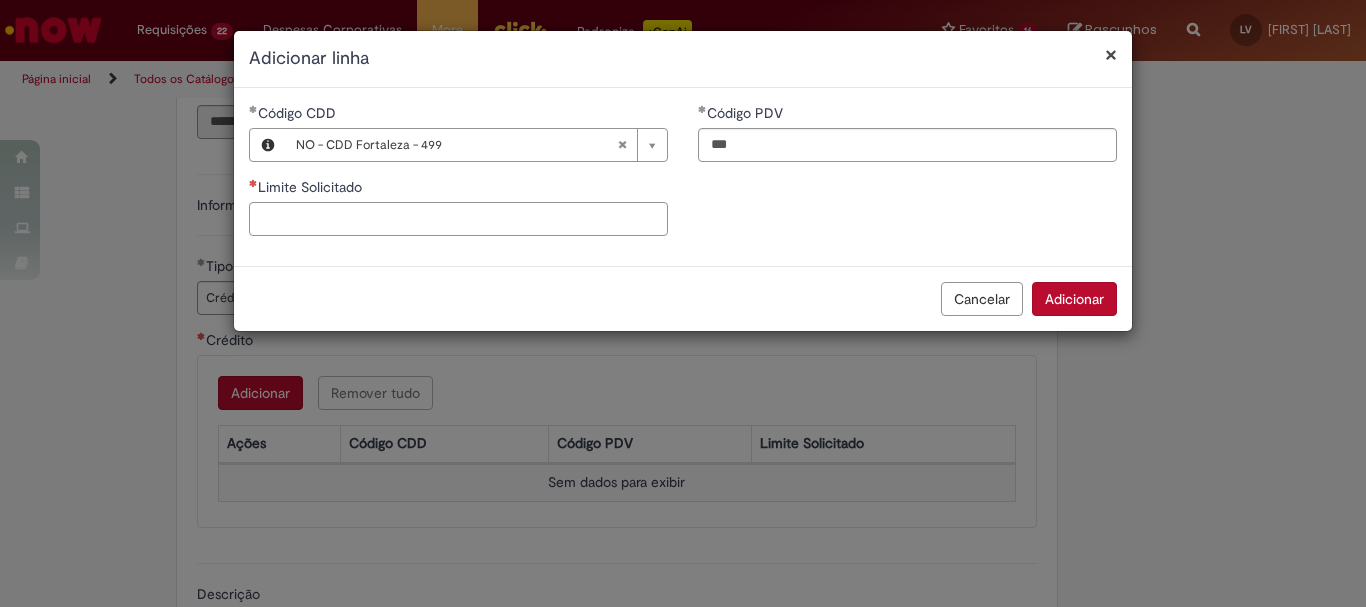click on "Limite Solicitado" at bounding box center (458, 219) 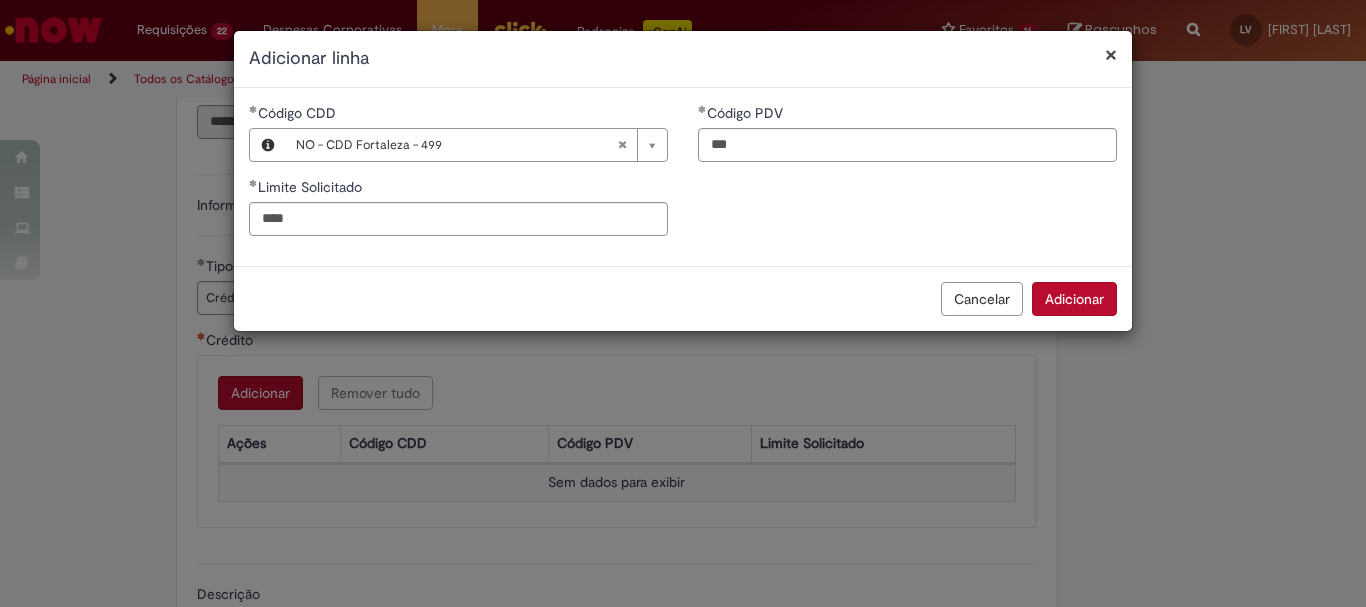 type on "********" 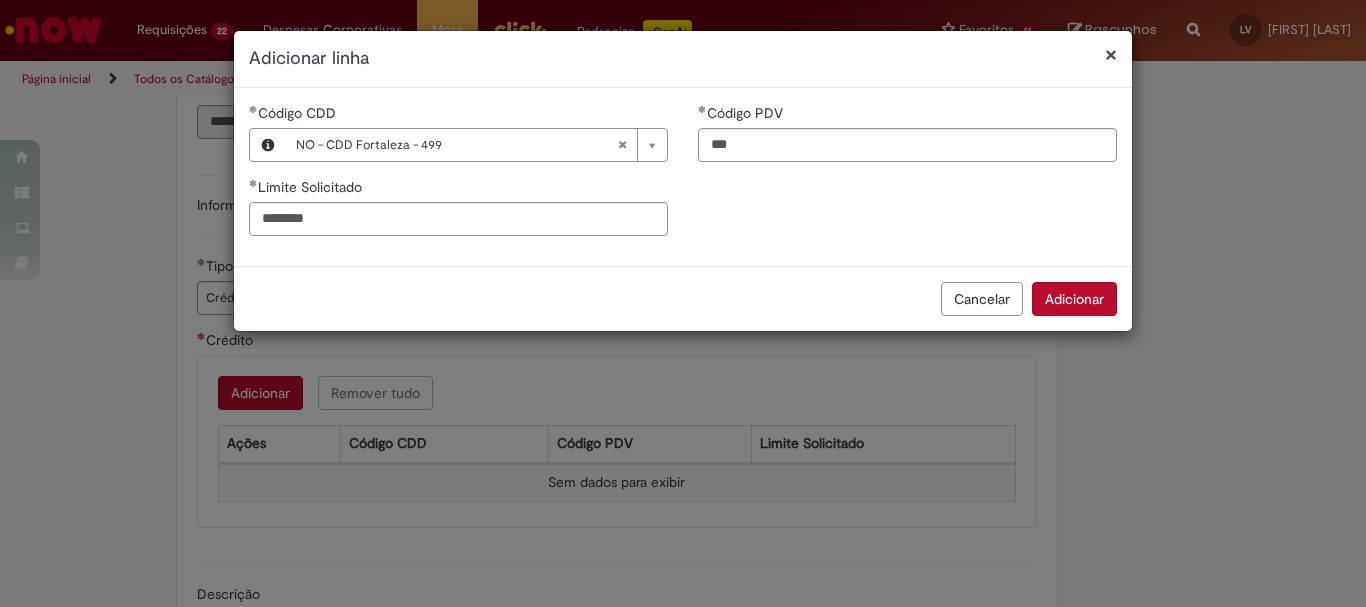 click on "Adicionar" at bounding box center [1074, 299] 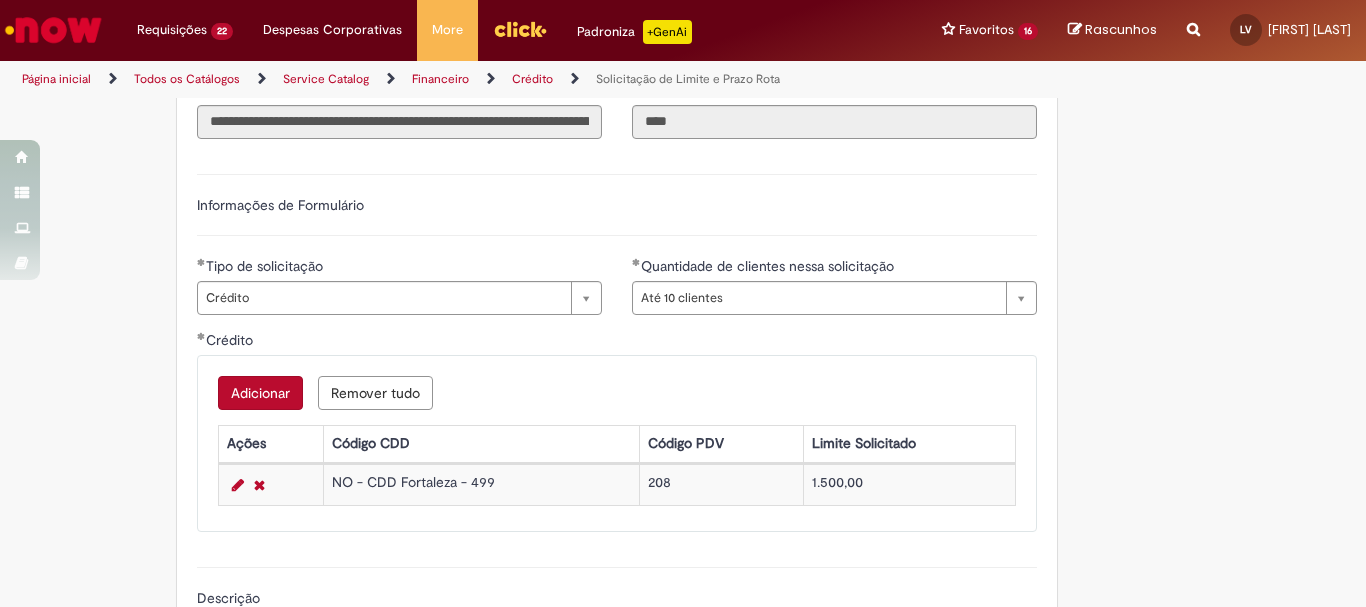 scroll, scrollTop: 900, scrollLeft: 0, axis: vertical 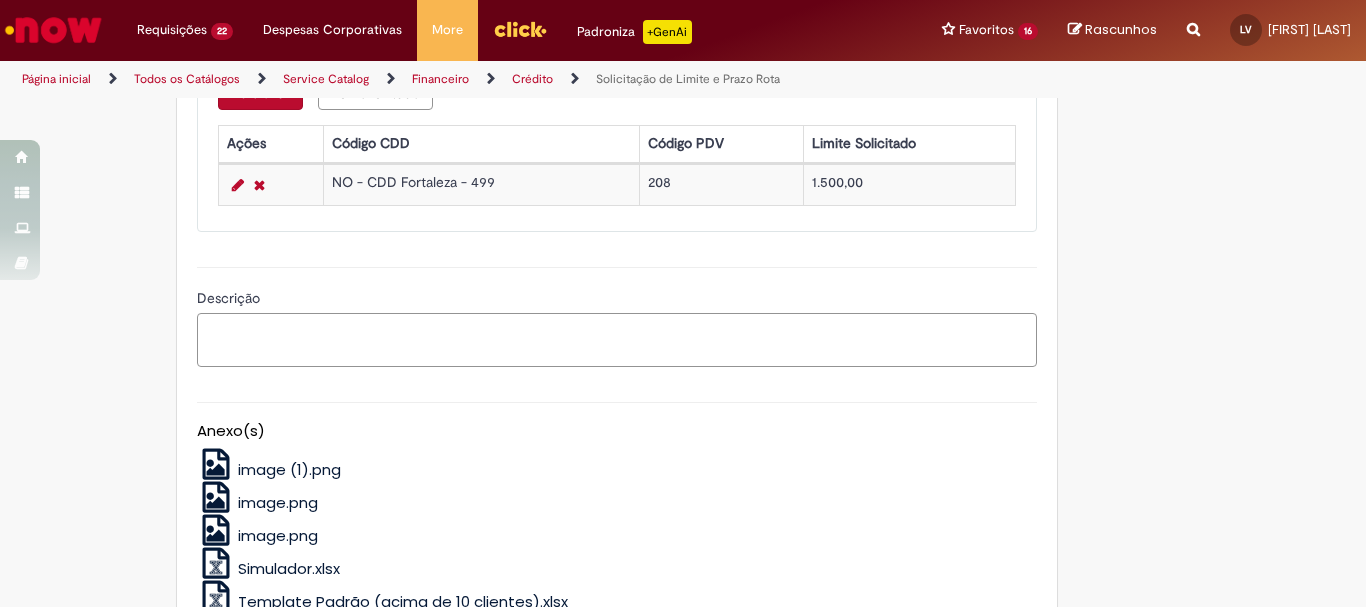 click on "Descrição" at bounding box center (617, 340) 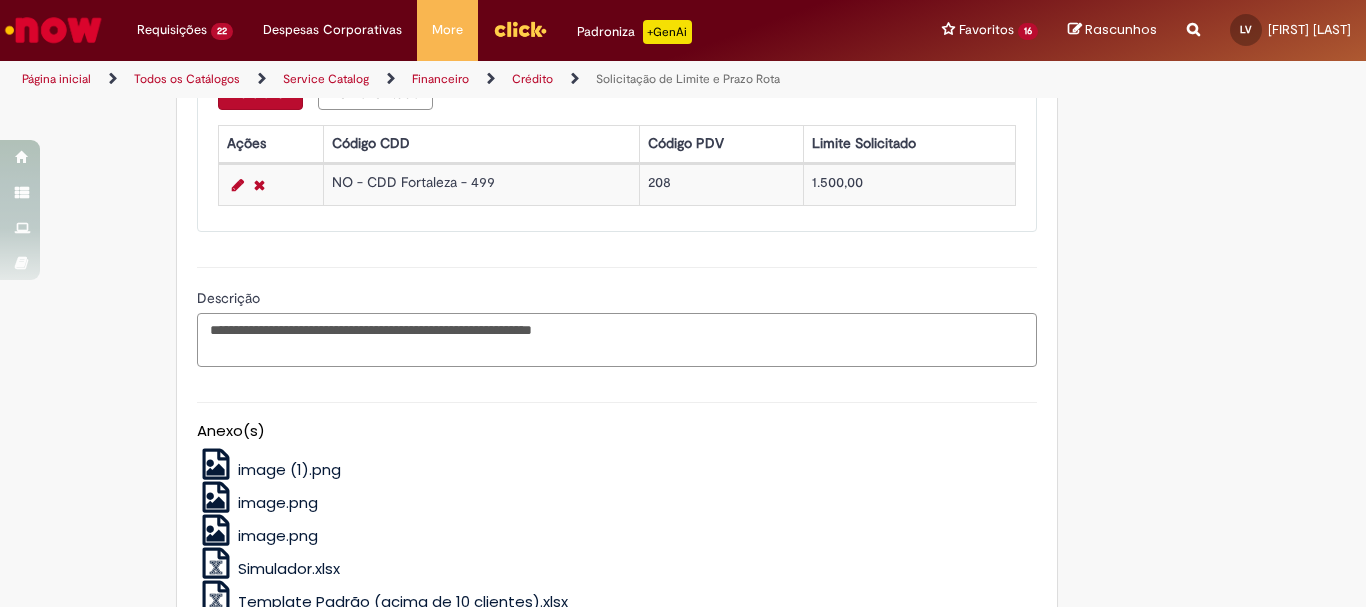type on "**********" 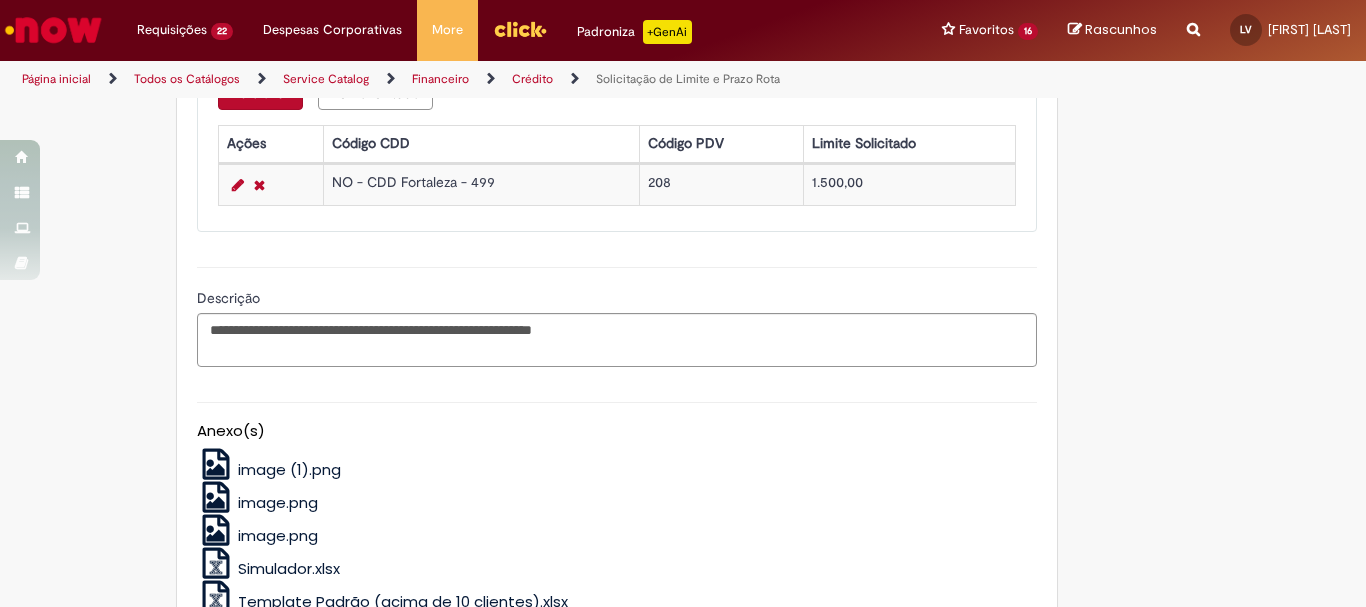 click on "**********" at bounding box center (683, 16) 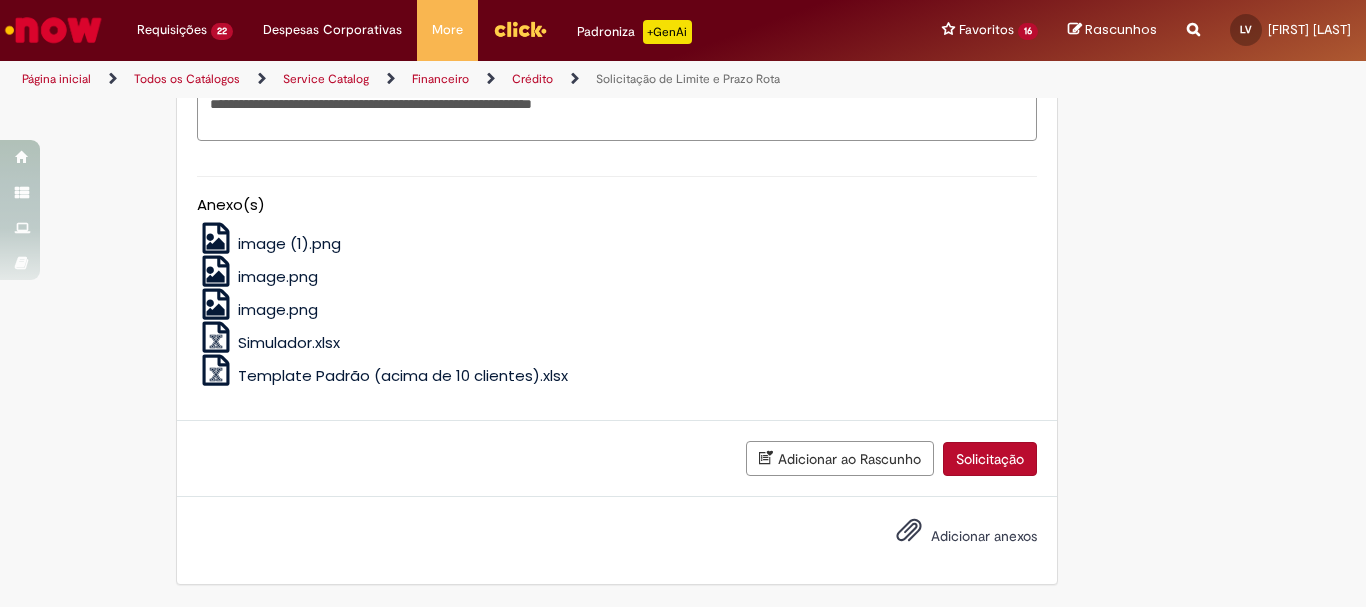 click on "Solicitação" at bounding box center (990, 459) 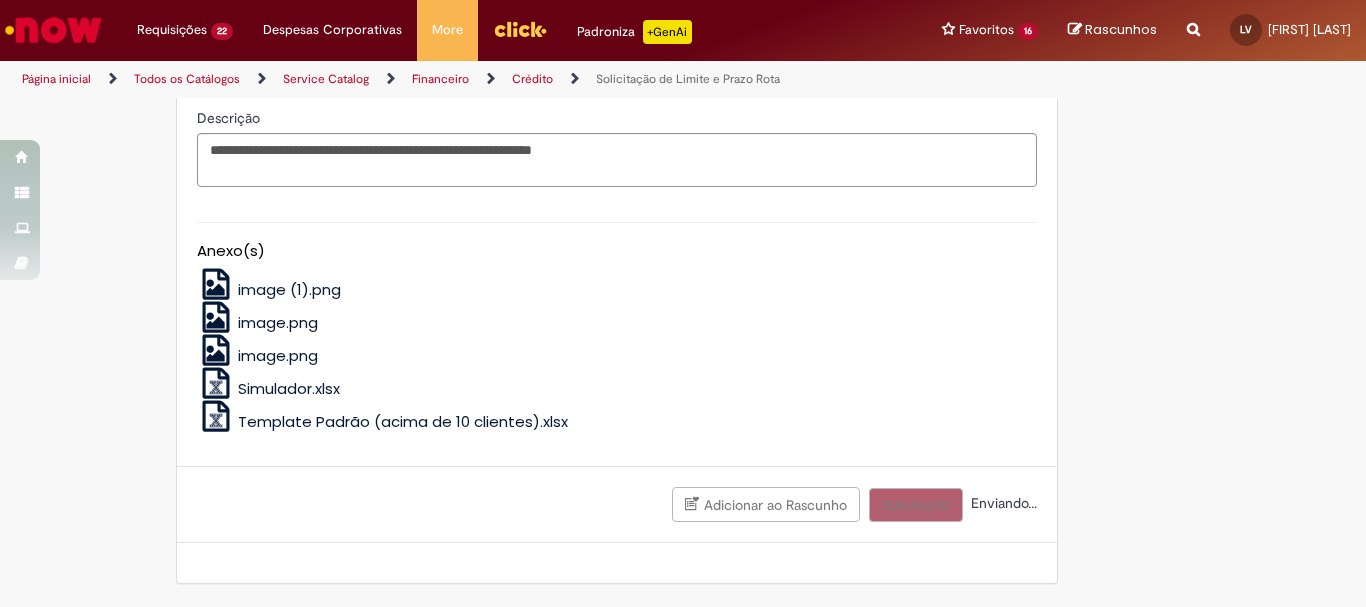scroll, scrollTop: 1080, scrollLeft: 0, axis: vertical 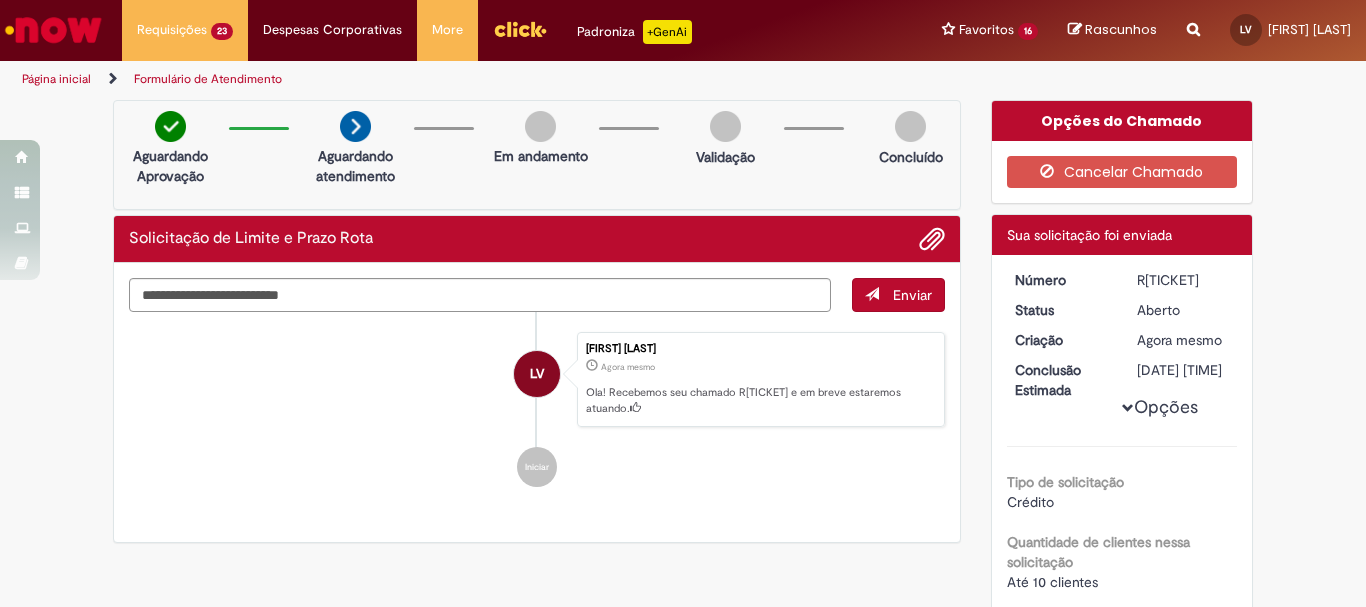 click on "Verificar Código de Barras
Aguardando Aprovação
Aguardando atendimento
Em andamento
Validação
Concluído
Solicitação de Limite e Prazo Rota
Enviar
LV
[FIRST] [LAST]
Agora mesmo Agora mesmo
Ola! Recebemos seu chamado R[TICKET] e em breve estaremos atuando.
Iniciar
Opções do Chamado" at bounding box center [683, 529] 